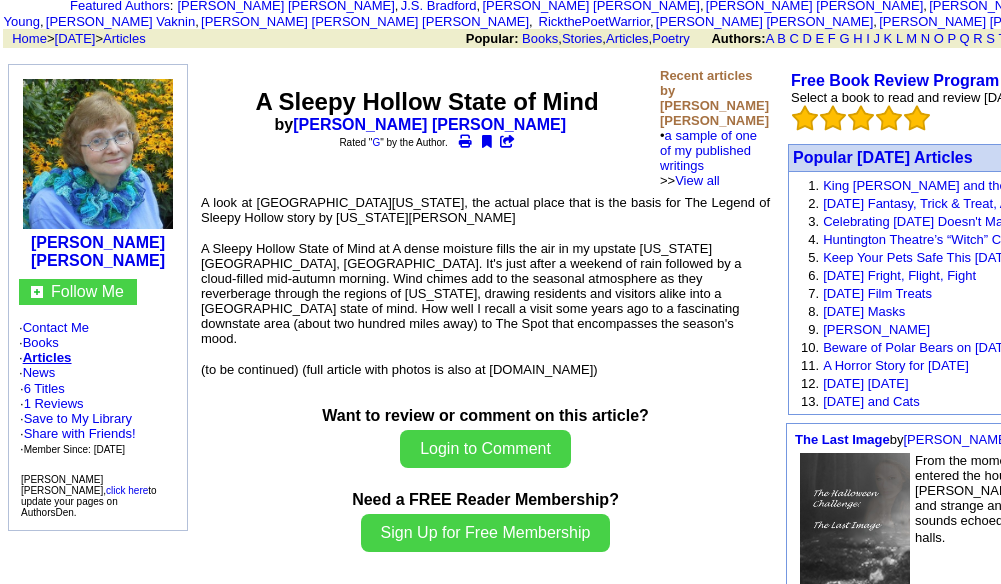 scroll, scrollTop: 109, scrollLeft: 0, axis: vertical 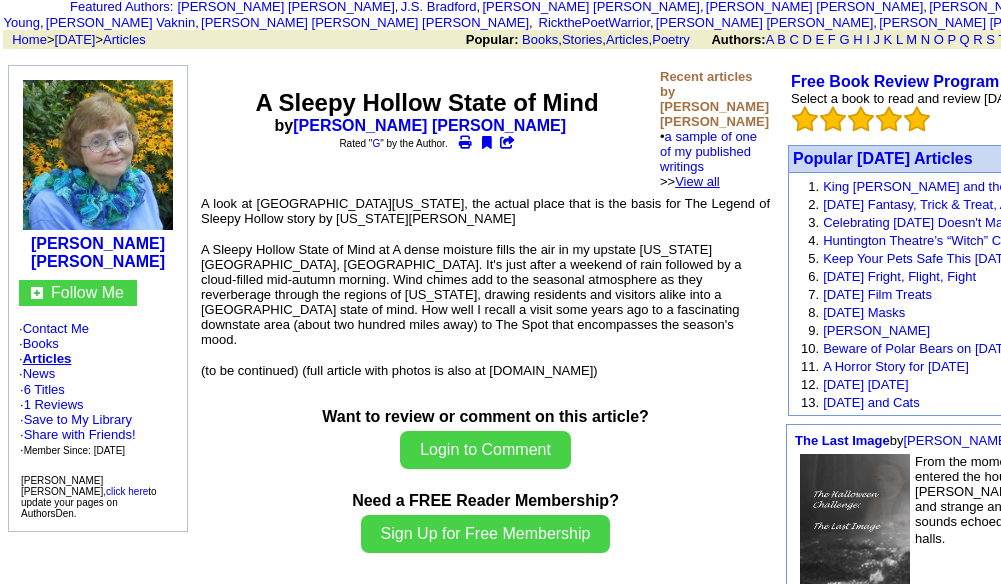 click on "View all" at bounding box center (697, 181) 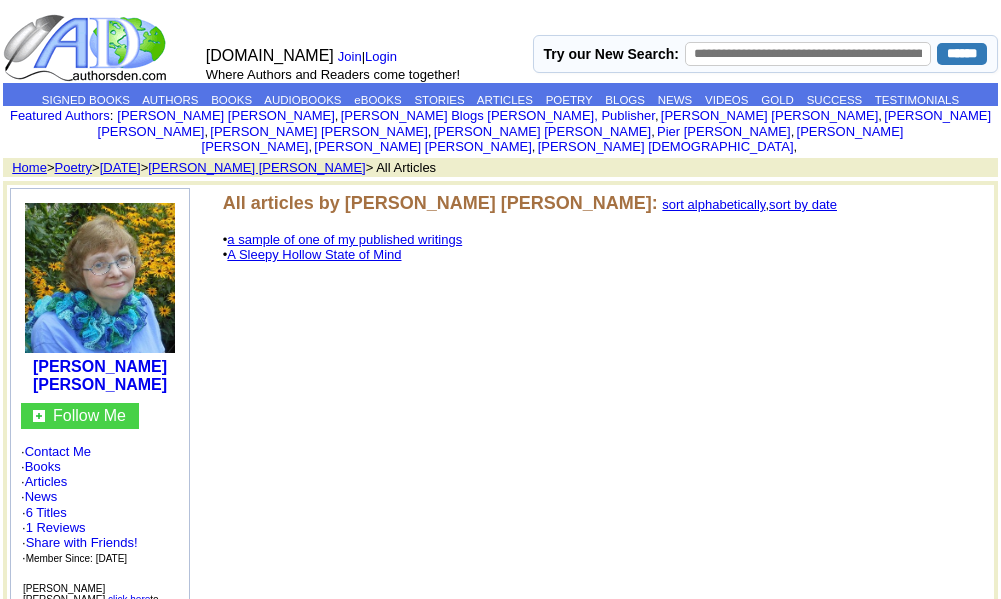 scroll, scrollTop: 0, scrollLeft: 0, axis: both 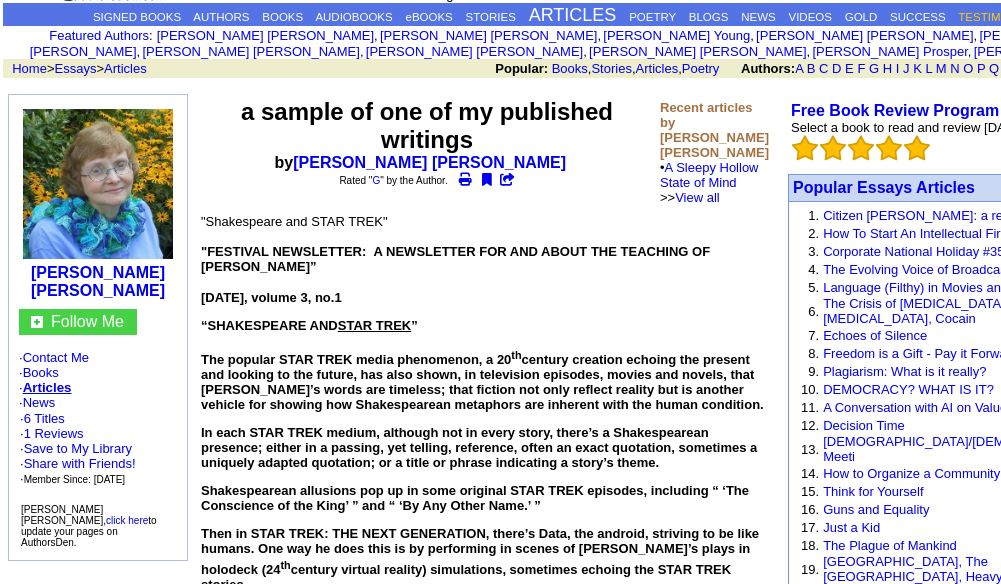 click on "TESTIMONIALS" at bounding box center (1000, 17) 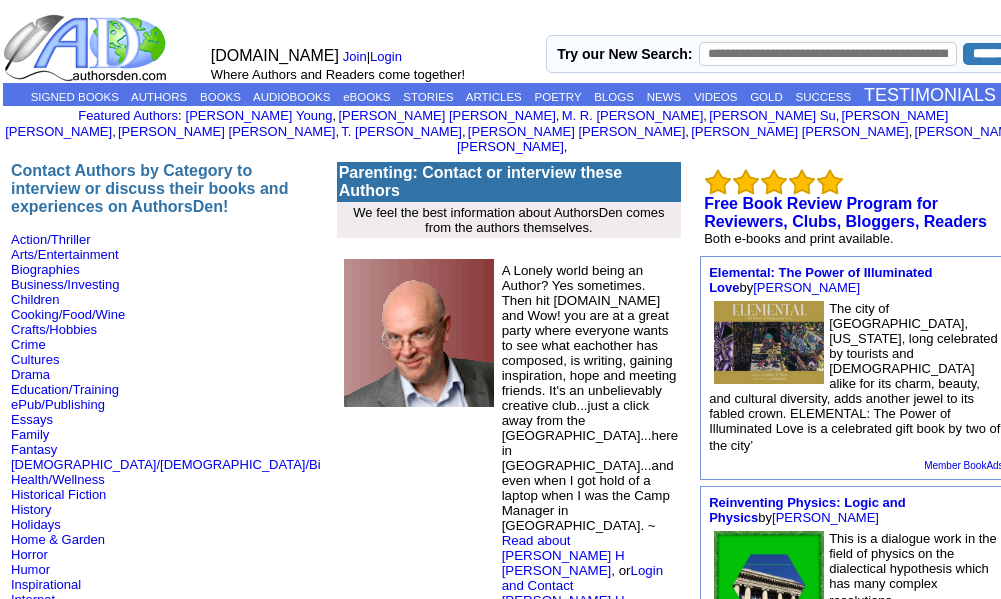 scroll, scrollTop: 0, scrollLeft: 0, axis: both 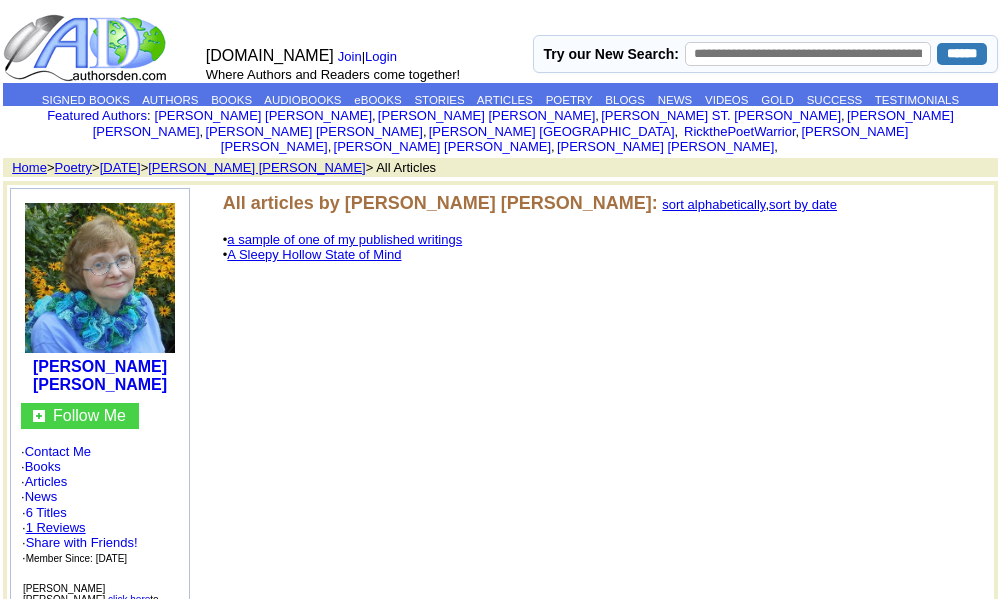 click on "1 Reviews" 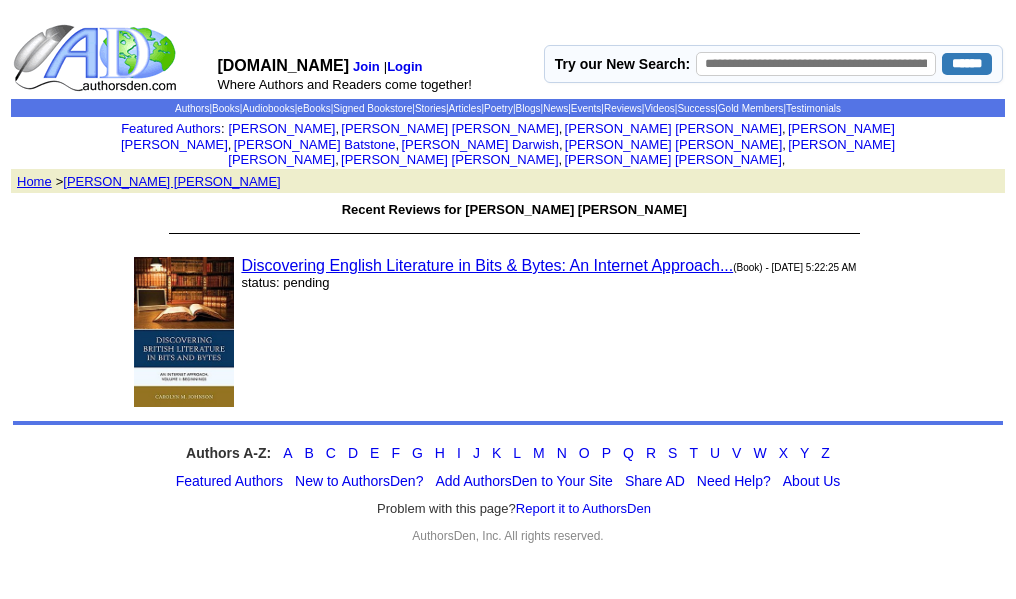 scroll, scrollTop: 0, scrollLeft: 0, axis: both 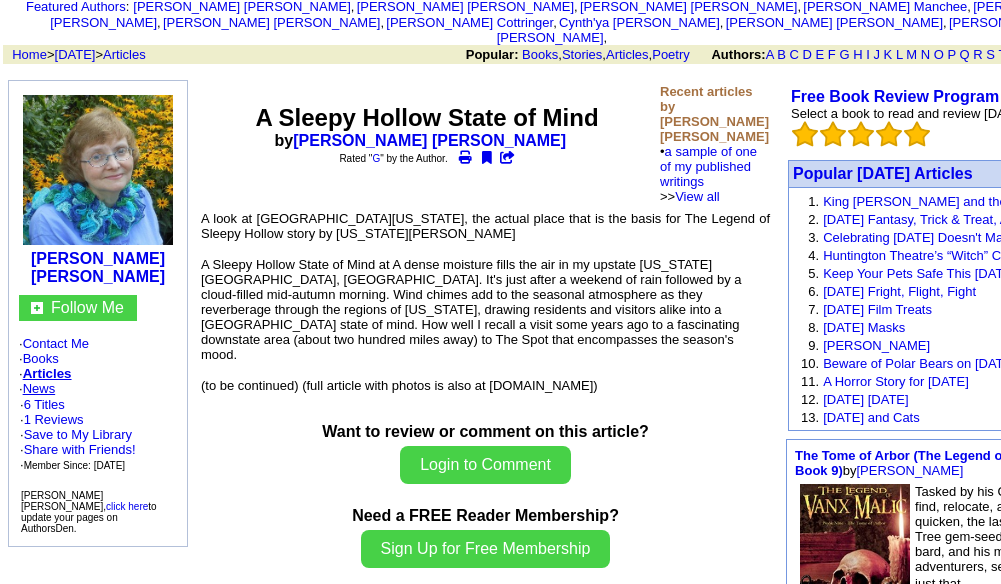 click on "News" 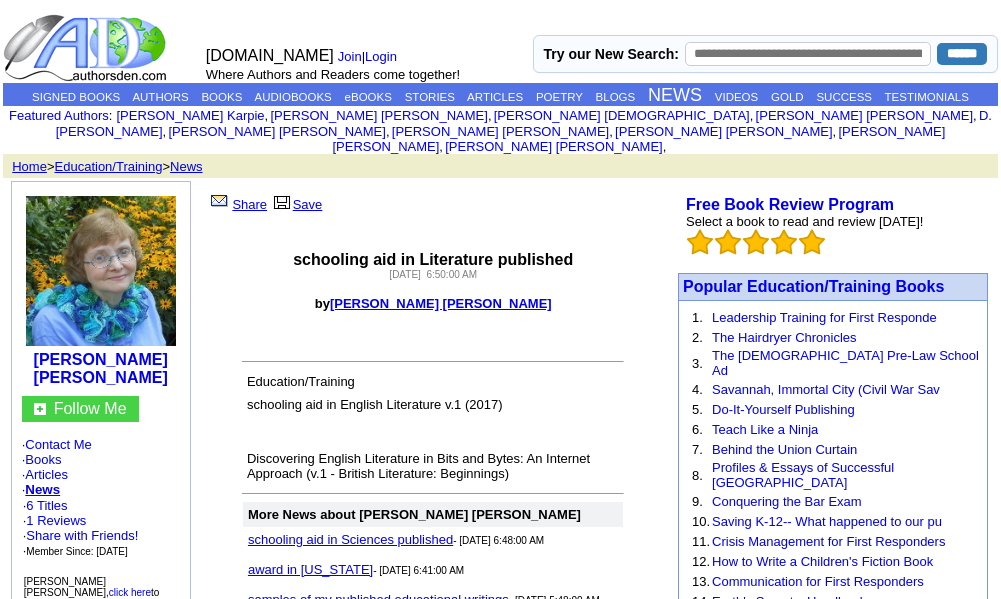 scroll, scrollTop: 0, scrollLeft: 0, axis: both 